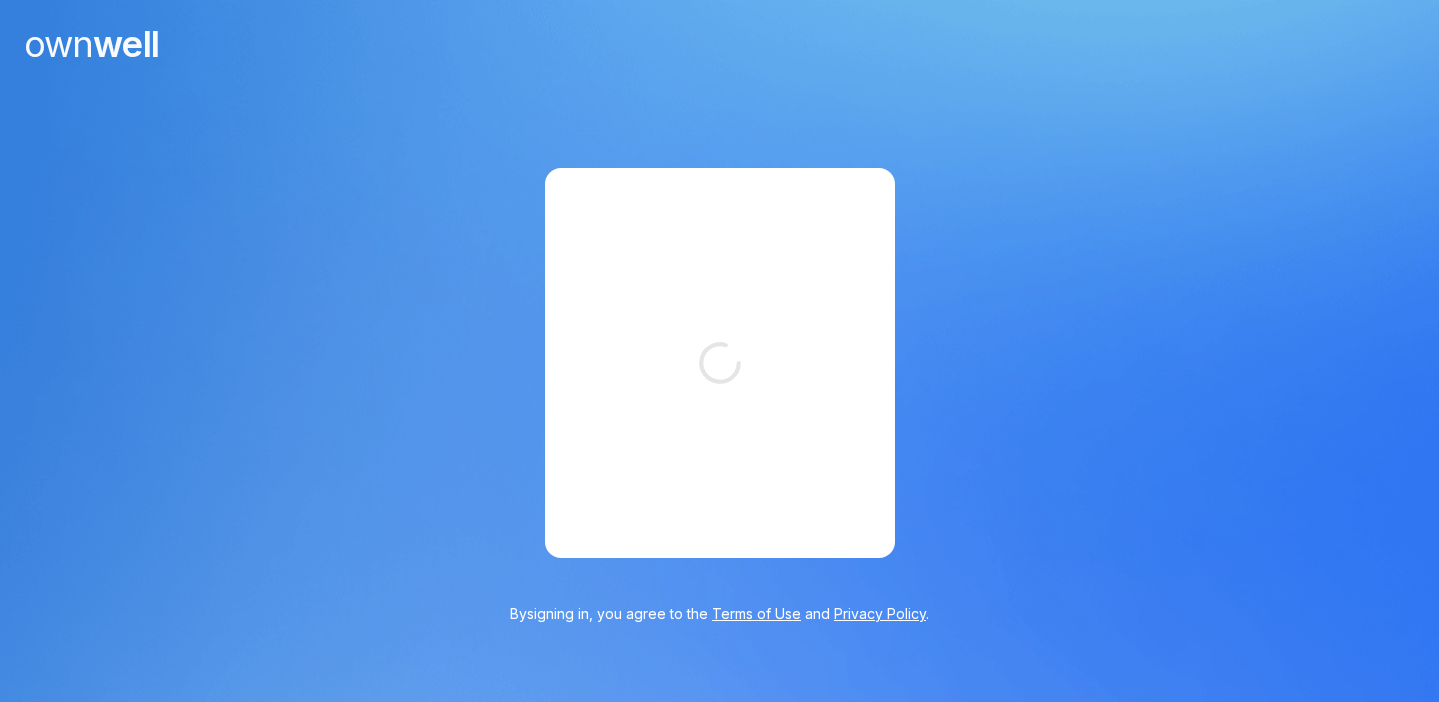 scroll, scrollTop: 0, scrollLeft: 0, axis: both 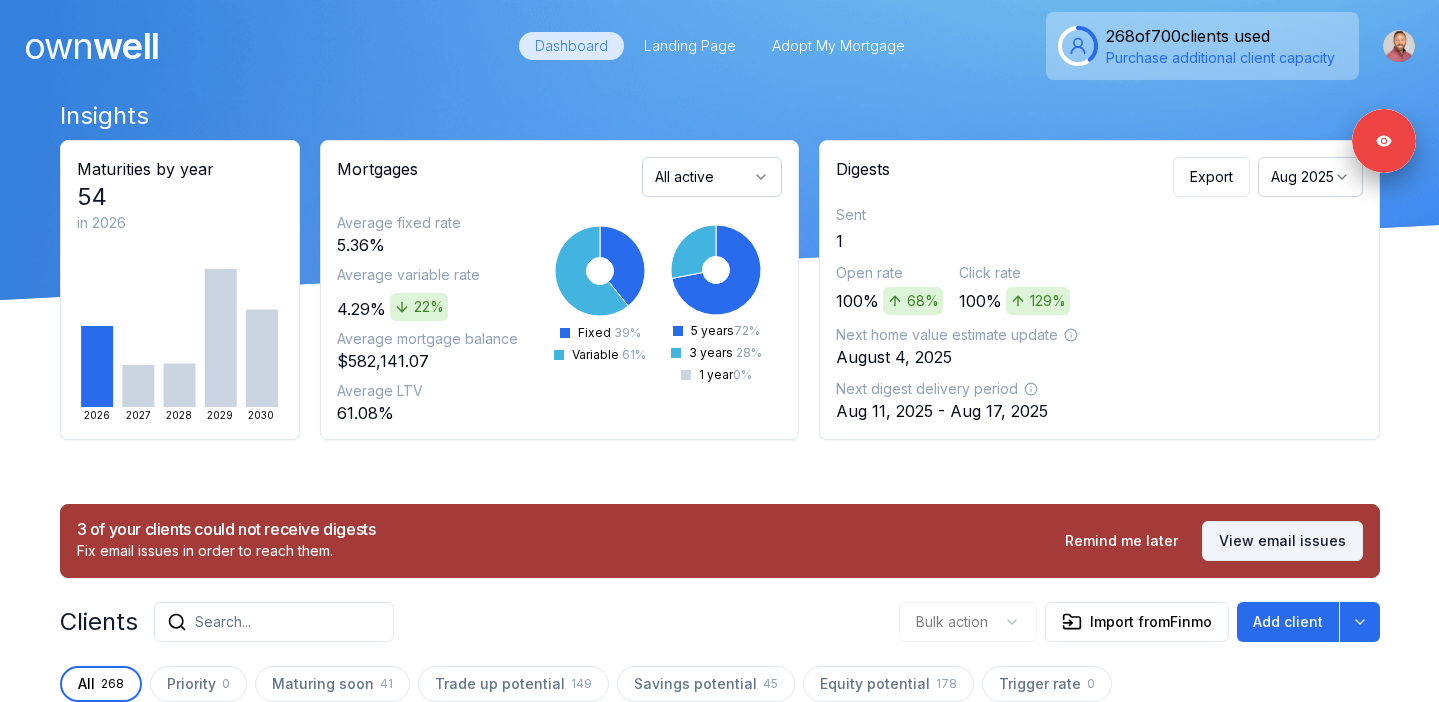 click on "View email issues" at bounding box center [1282, 541] 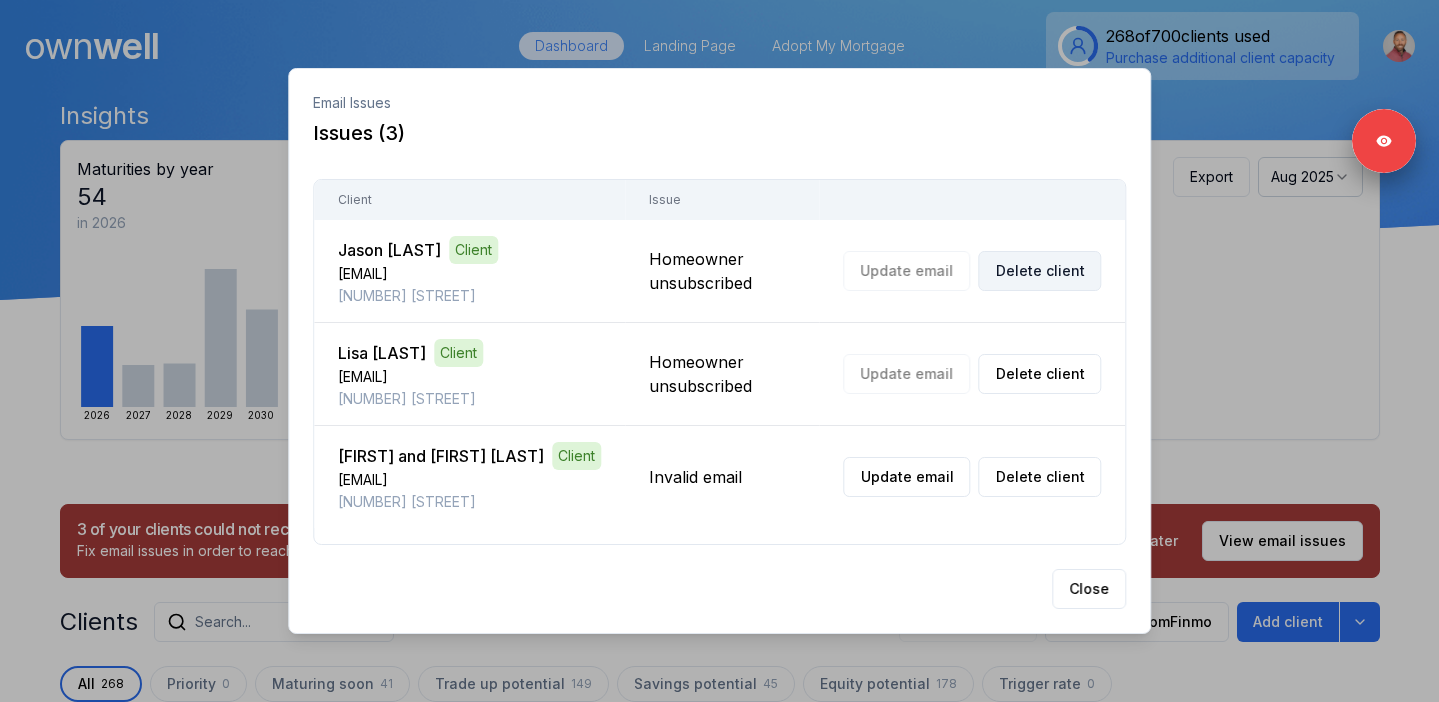 click on "Delete client" at bounding box center [1039, 271] 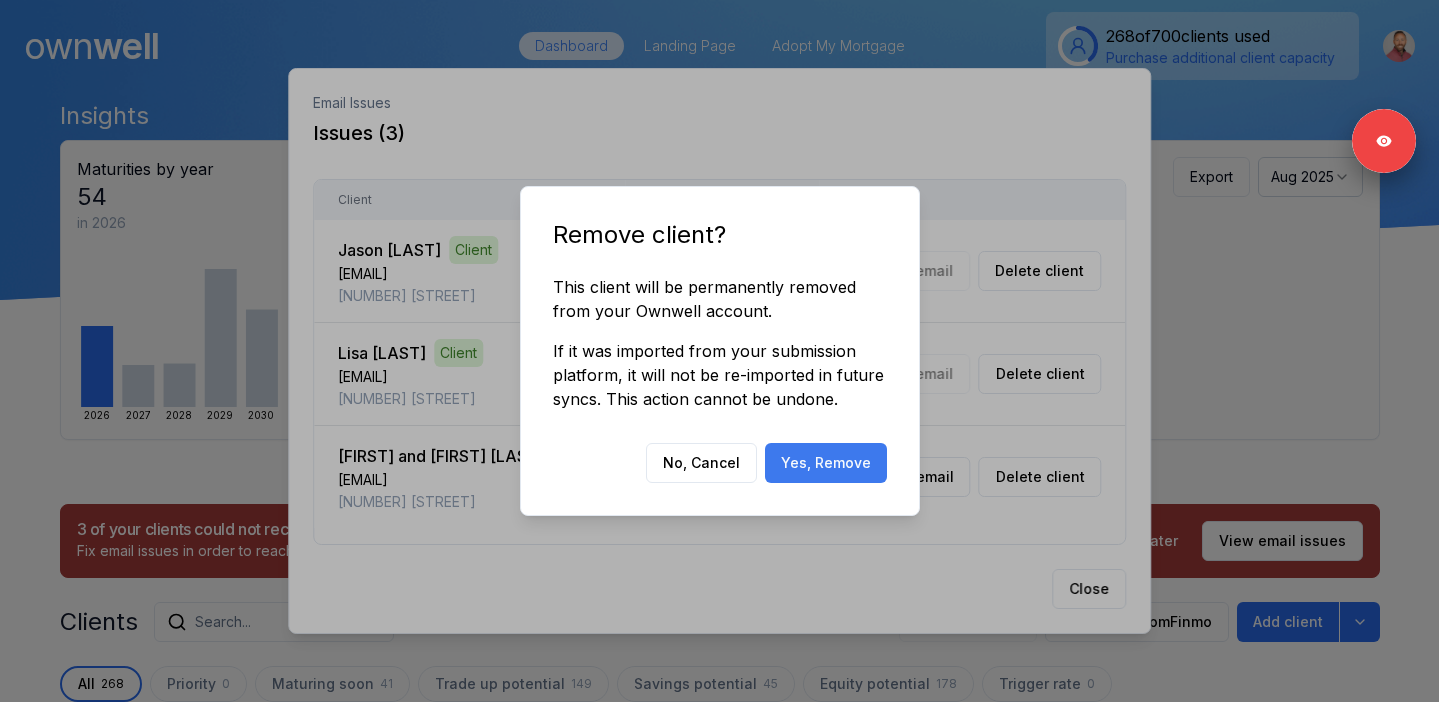 click on "Yes, Remove" at bounding box center (826, 463) 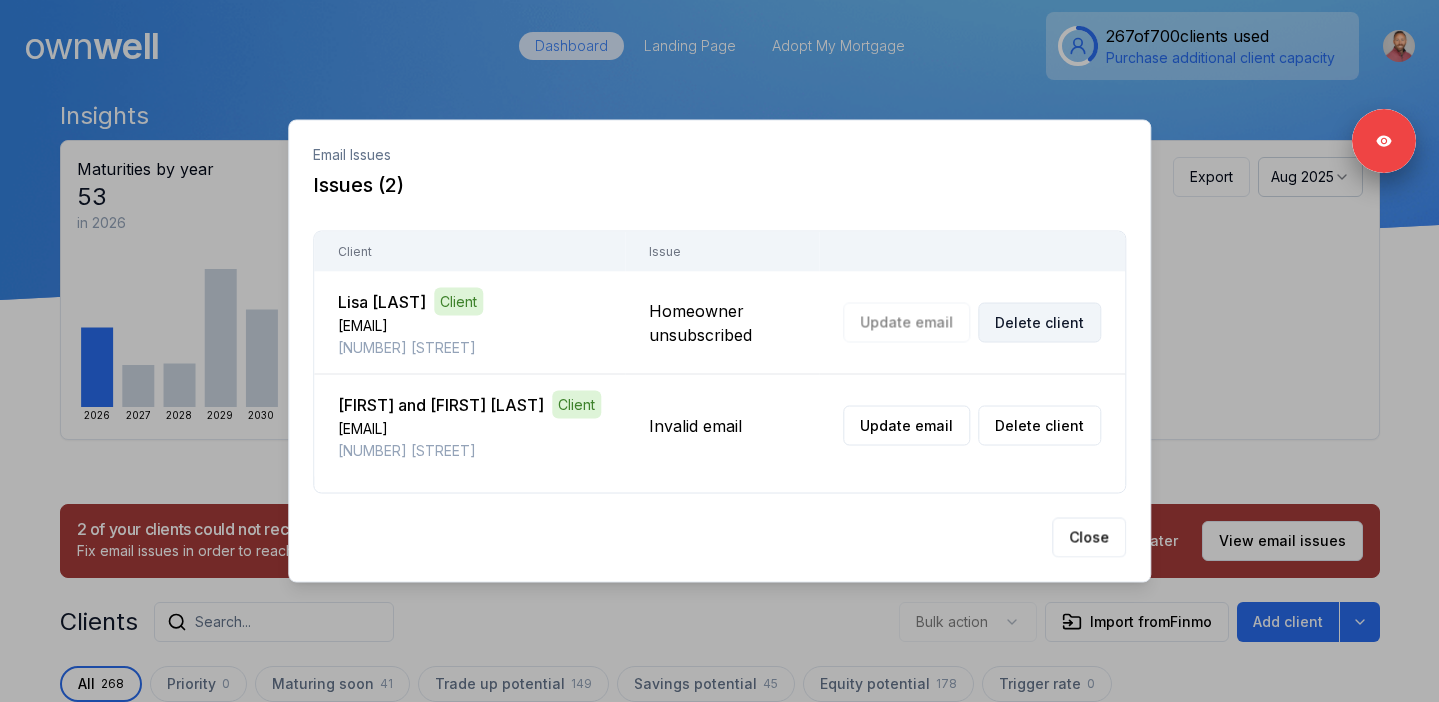 click on "Delete client" at bounding box center (1039, 323) 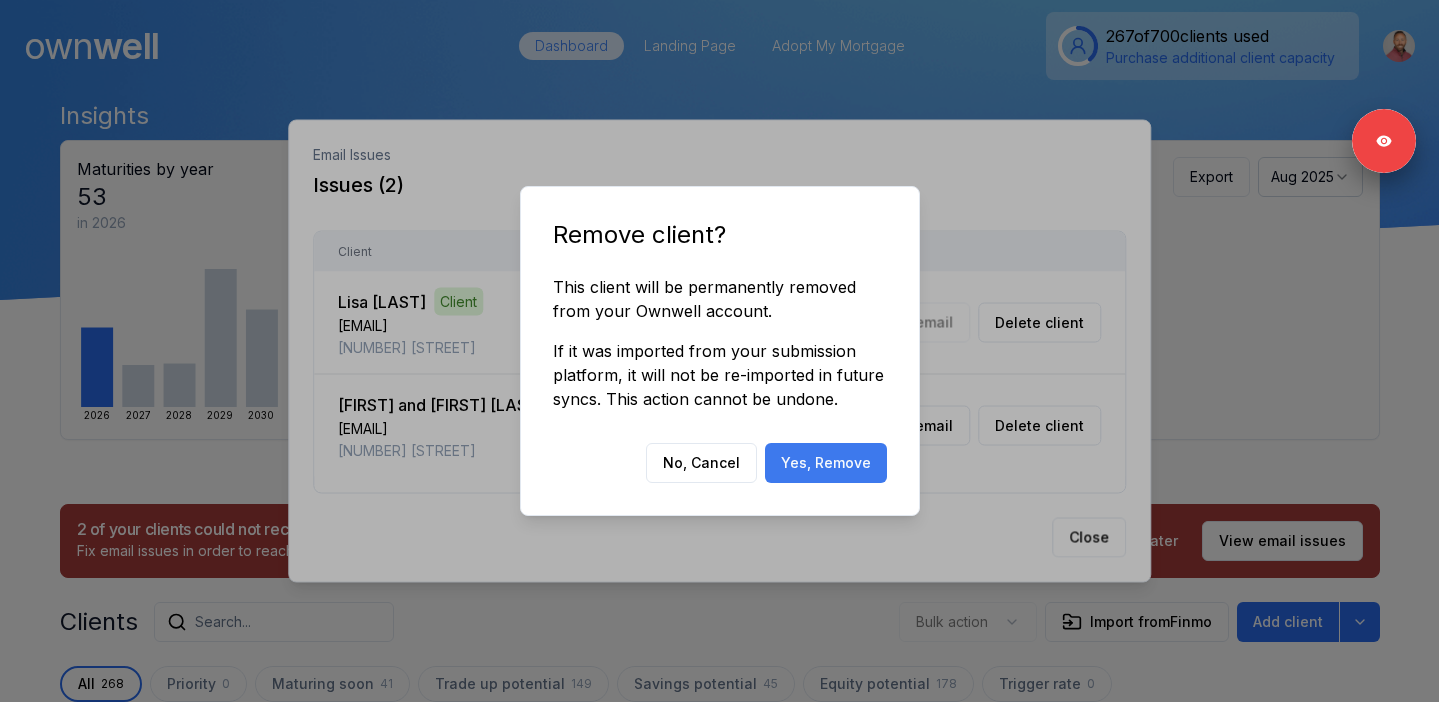 click on "Yes, Remove" at bounding box center (826, 463) 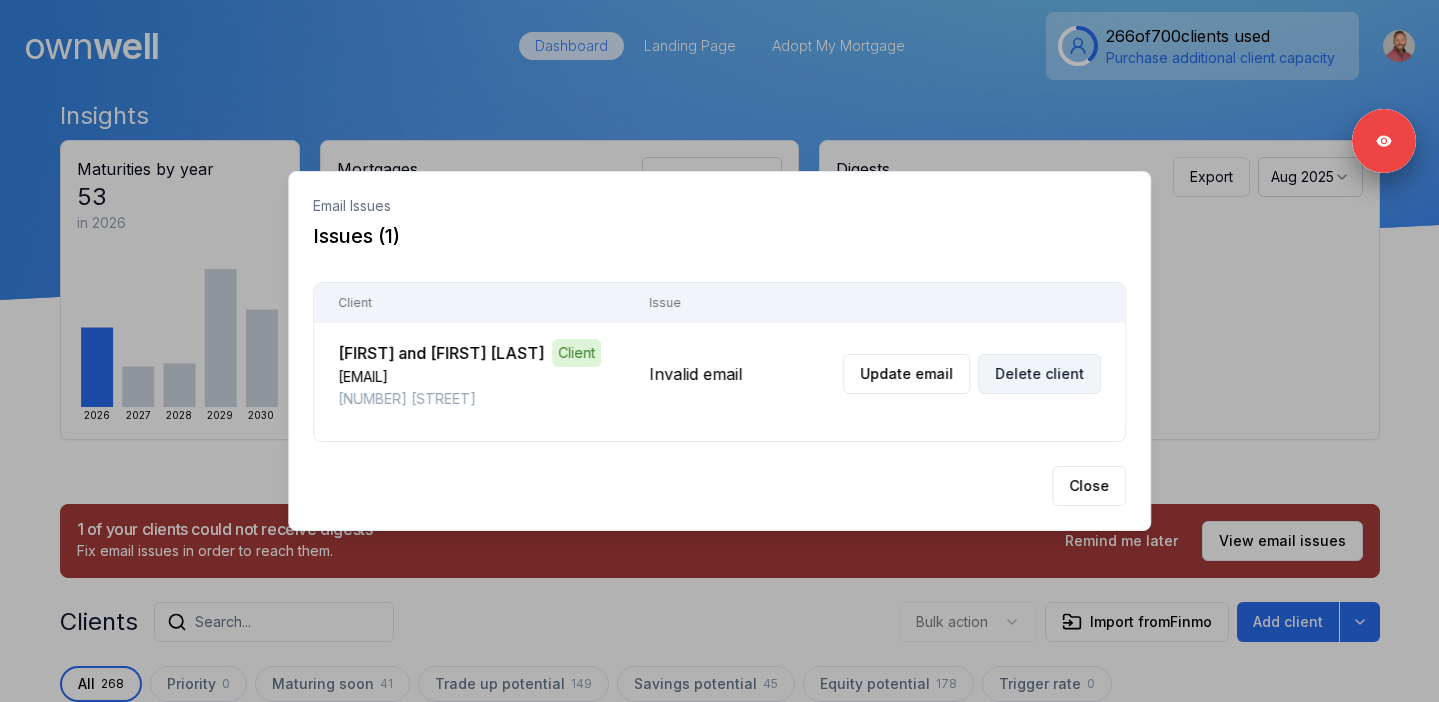 click on "Delete client" at bounding box center [1039, 374] 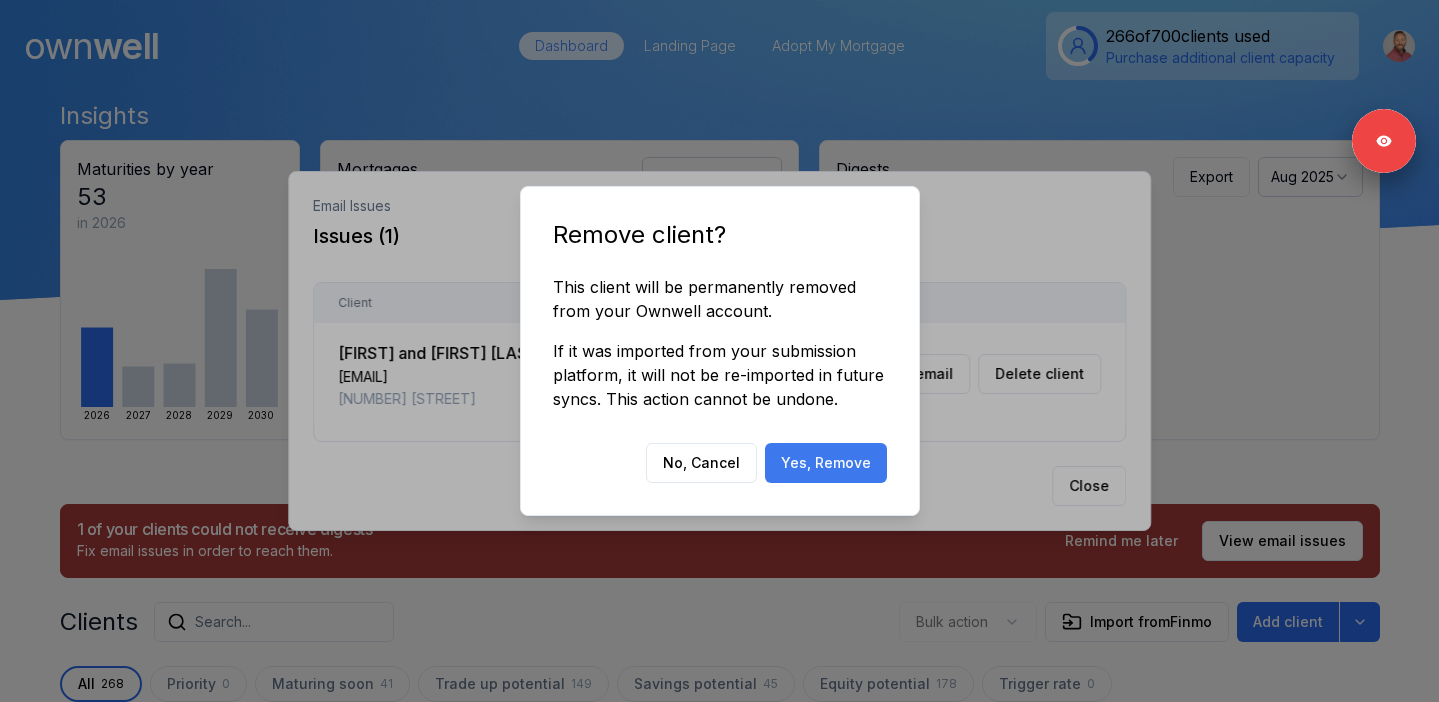click on "Yes, Remove" at bounding box center (826, 463) 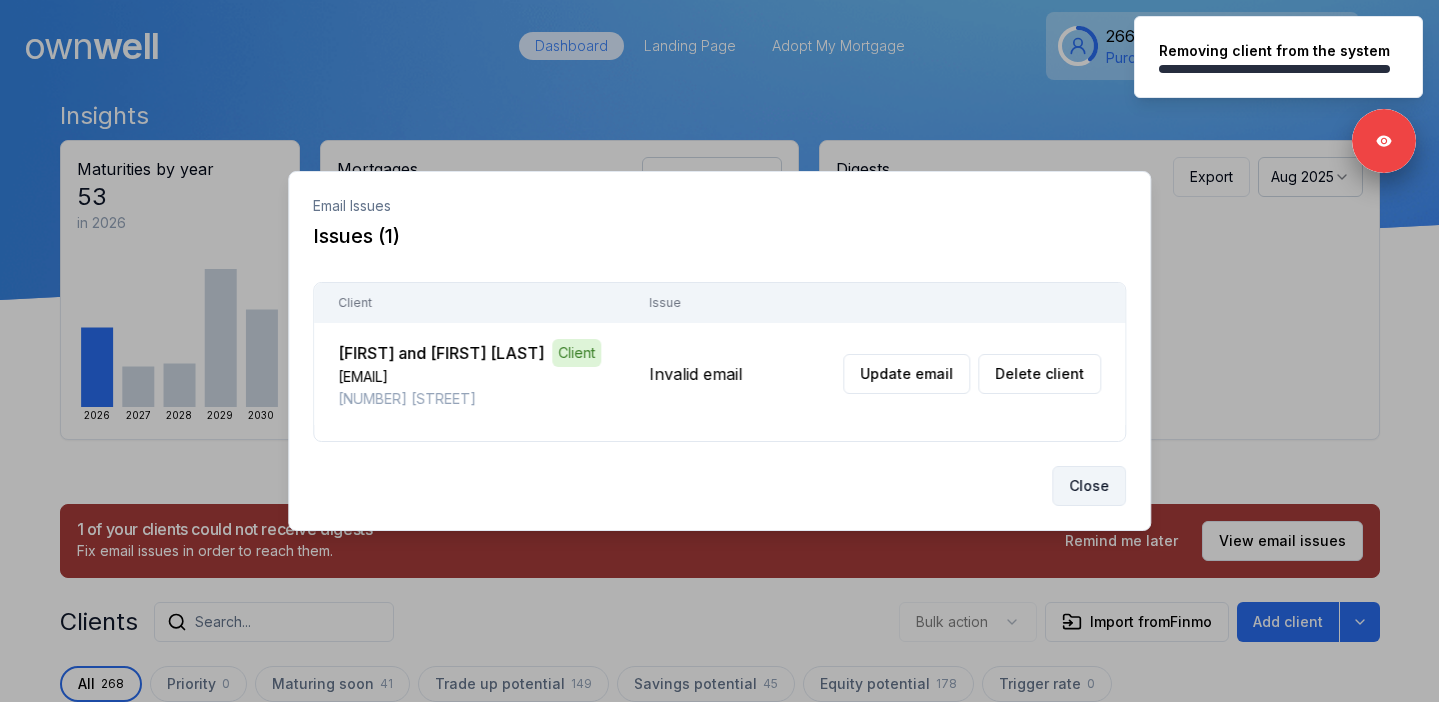 click on "Close" at bounding box center (1089, 486) 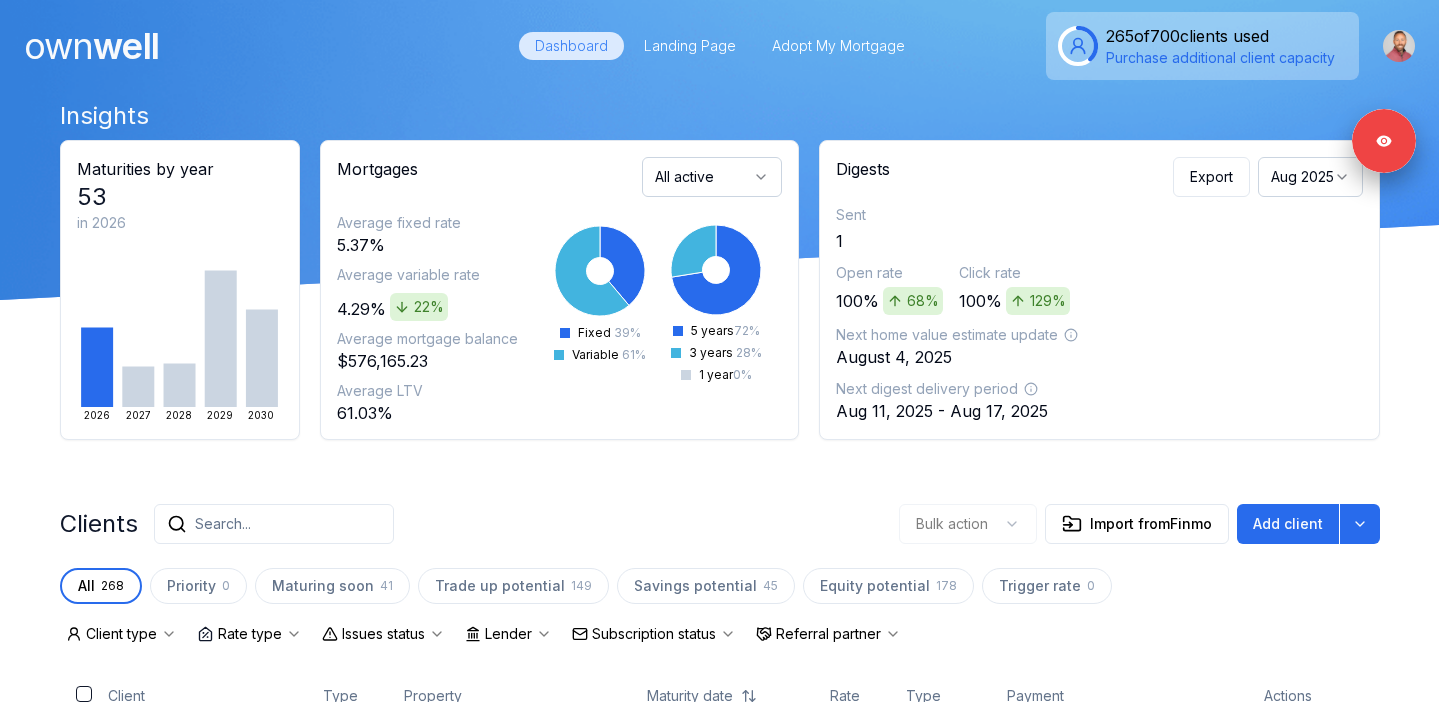 click on "Aug 2025" at bounding box center [1310, 177] 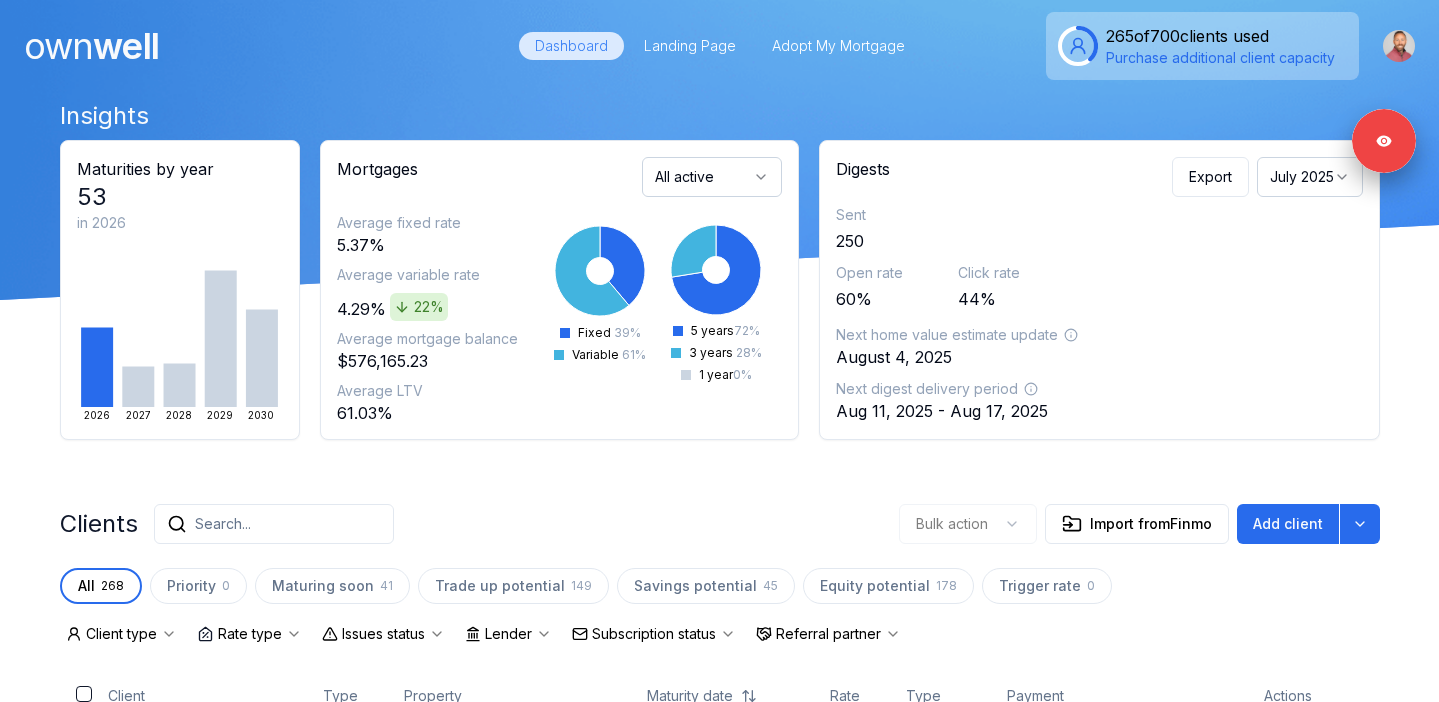 click on "July 2025" at bounding box center (1310, 177) 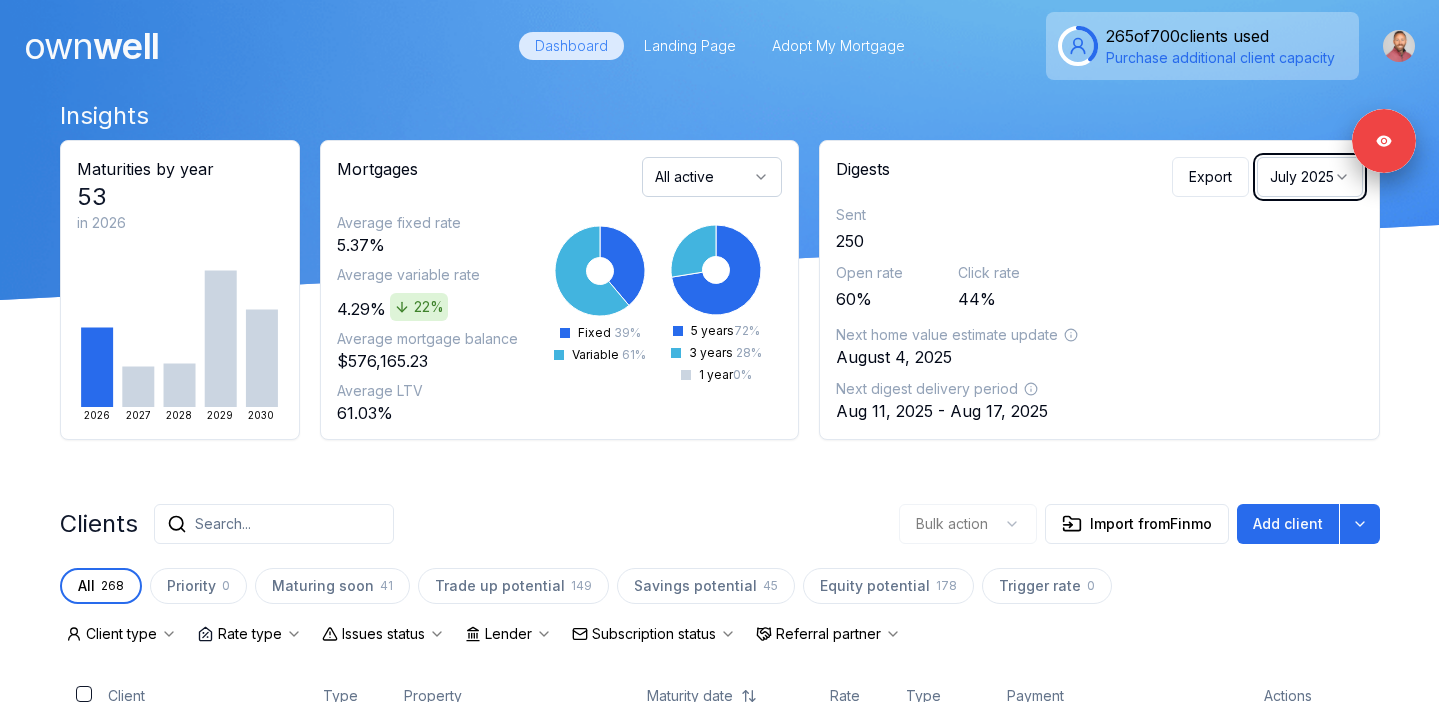 click on "Clients Search... Bulk action   Import from  Finmo Add client" at bounding box center [720, 524] 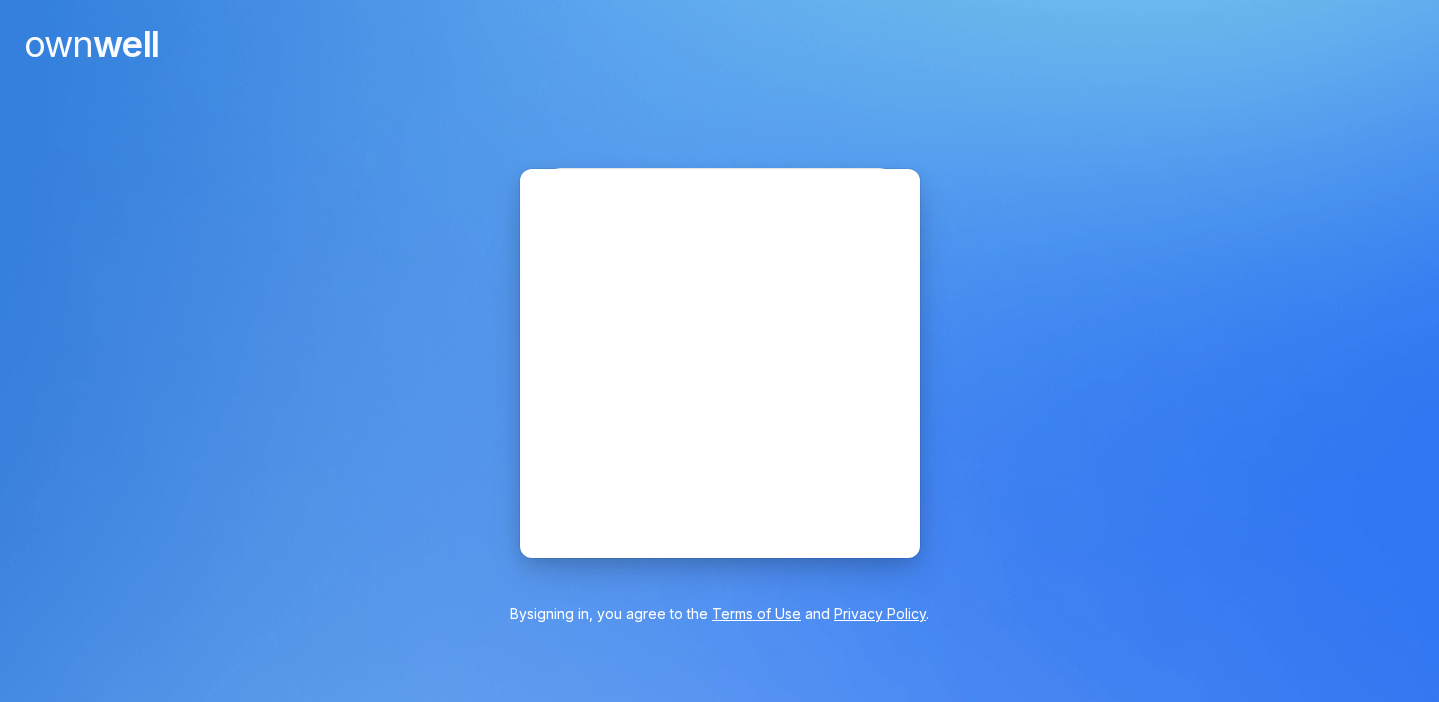scroll, scrollTop: 0, scrollLeft: 0, axis: both 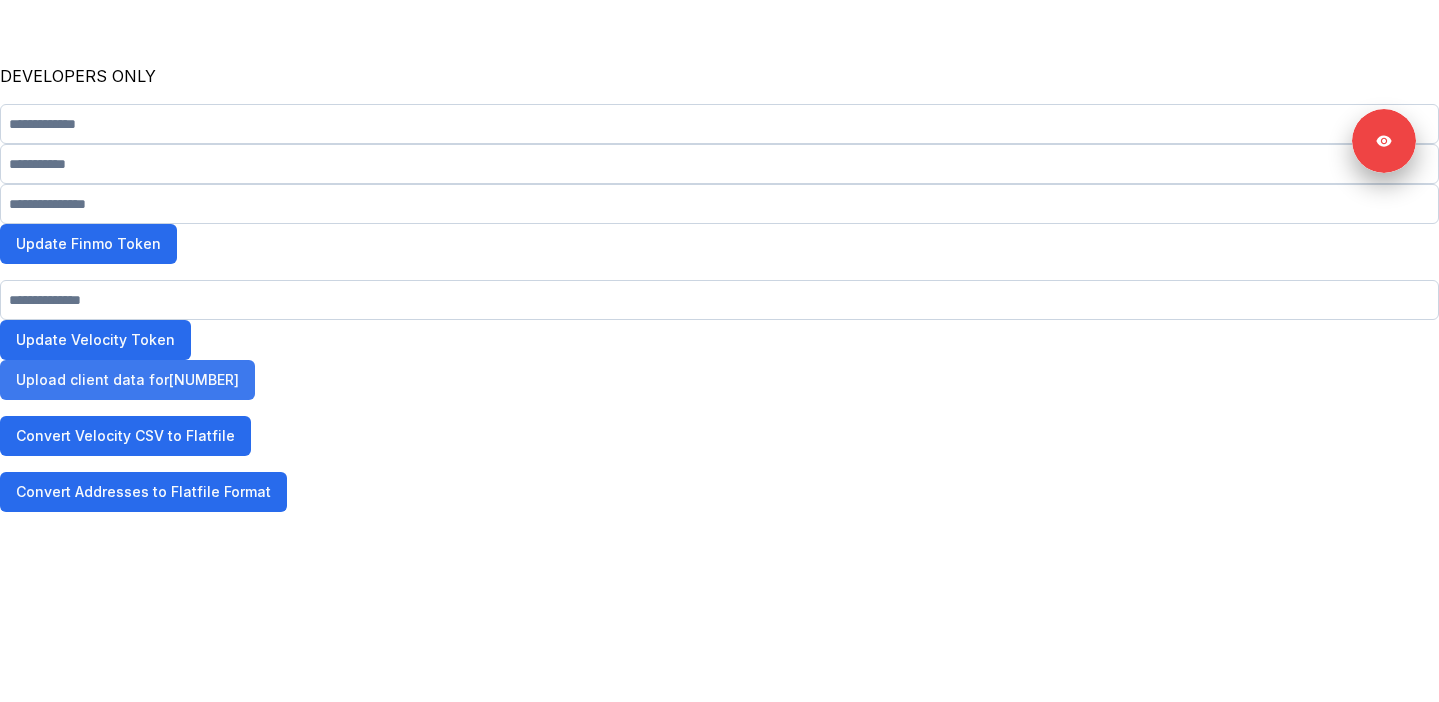 click on "Upload client data for  [NUMBER]" at bounding box center [127, 380] 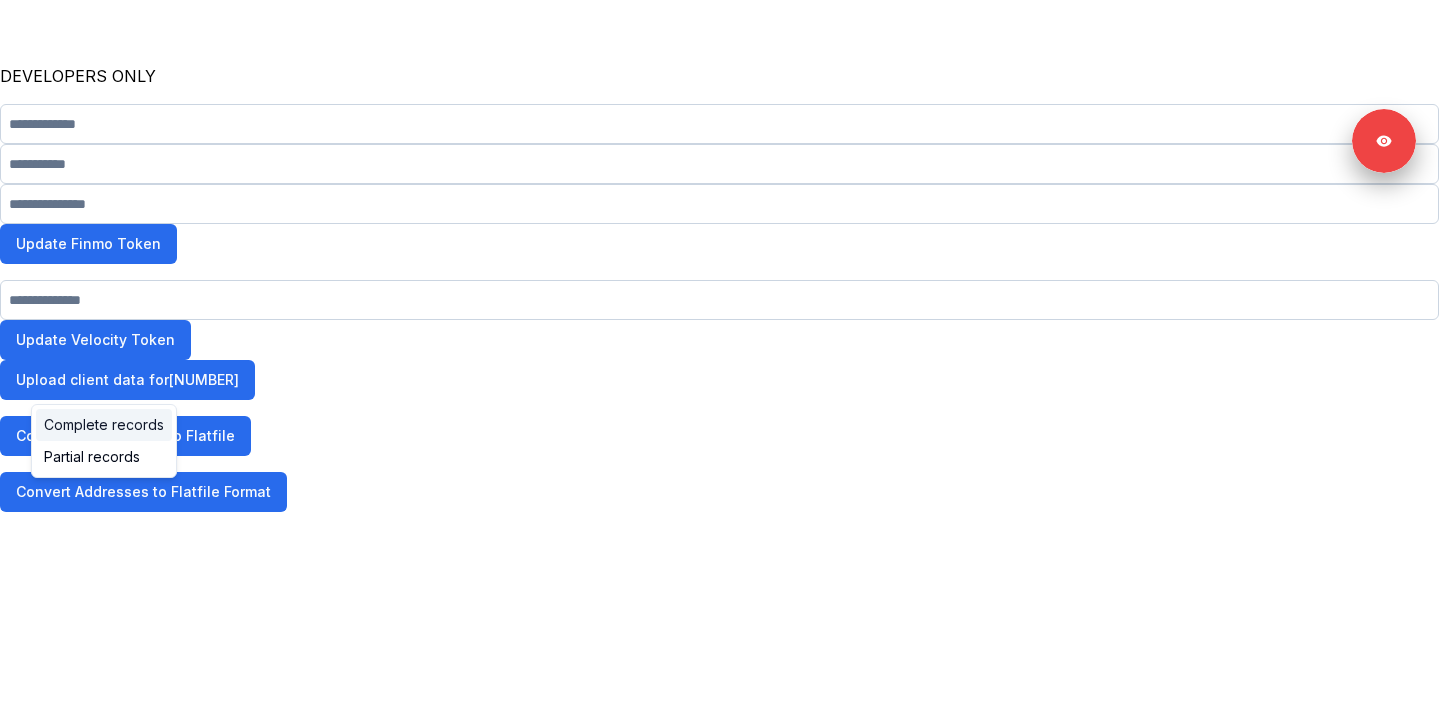 click on "Complete records" at bounding box center (104, 425) 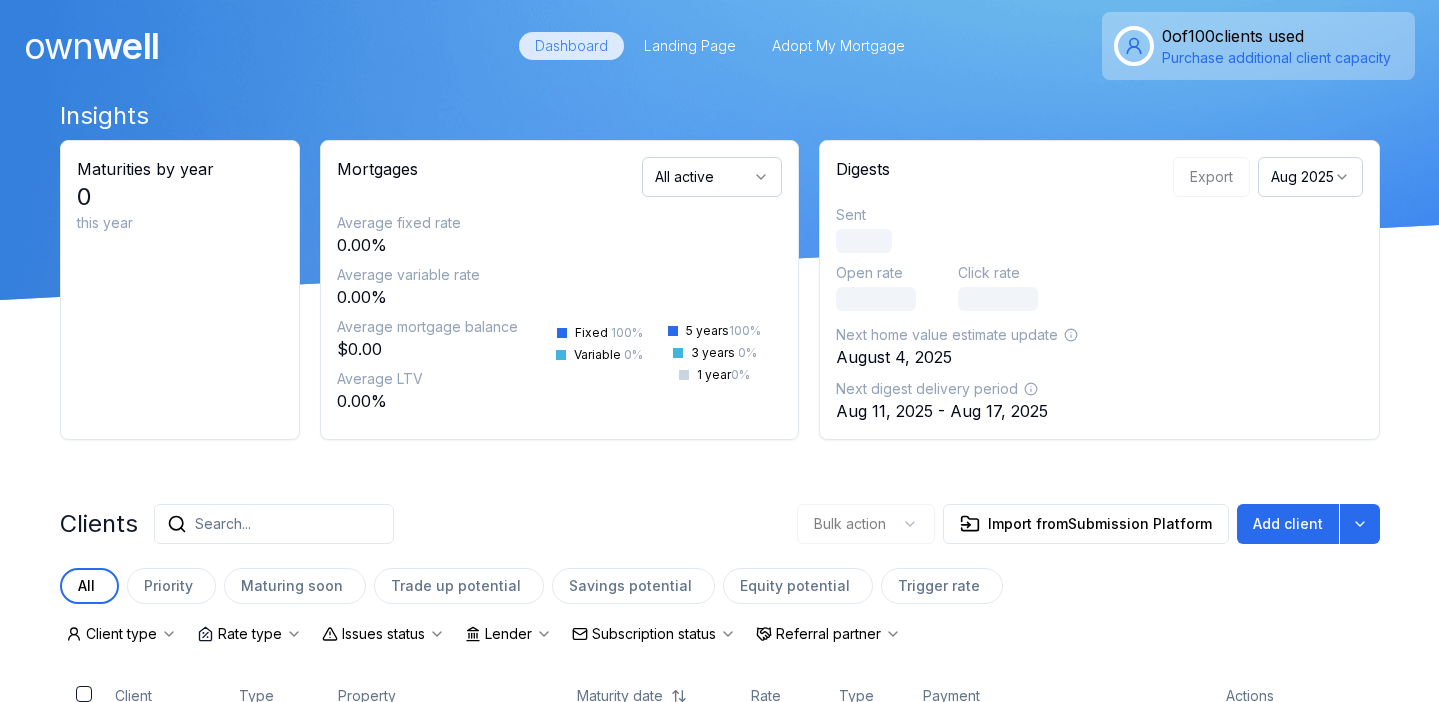 scroll, scrollTop: 0, scrollLeft: 0, axis: both 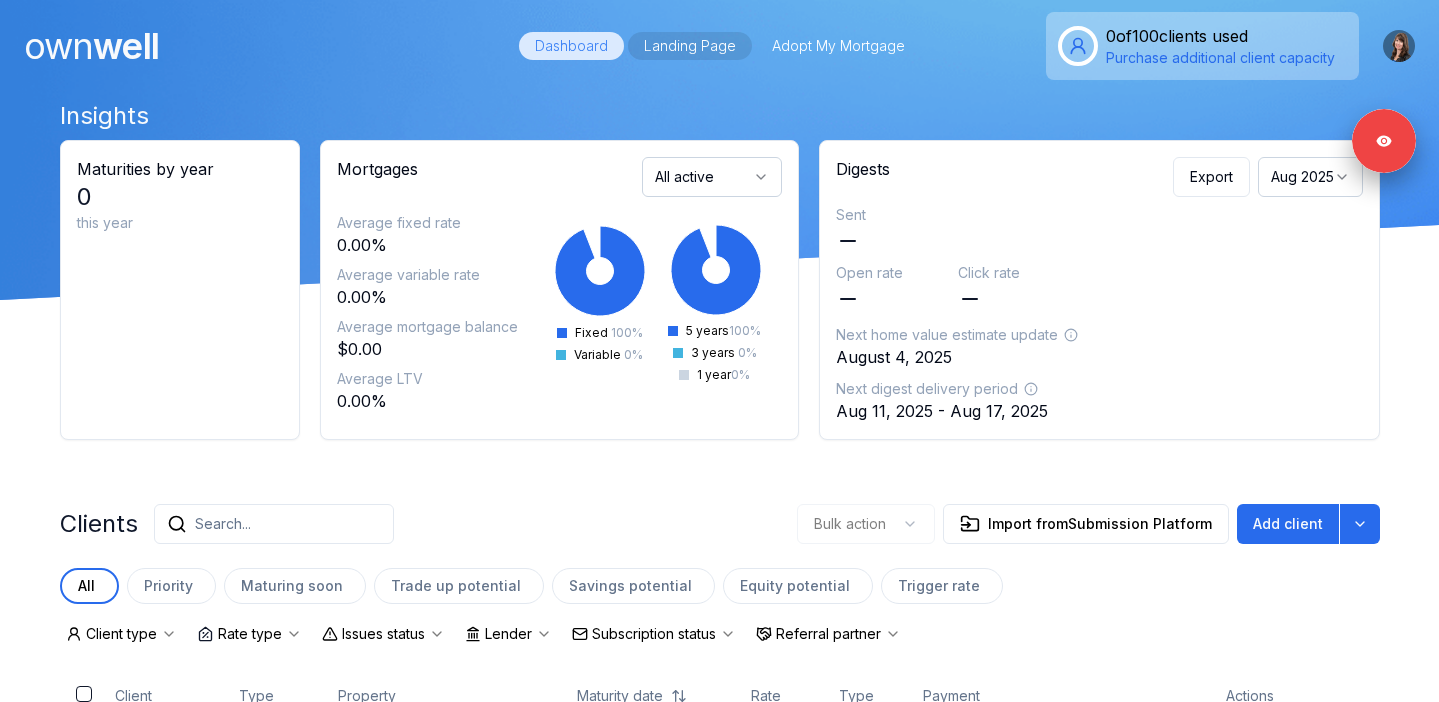 click on "Landing Page" at bounding box center (690, 46) 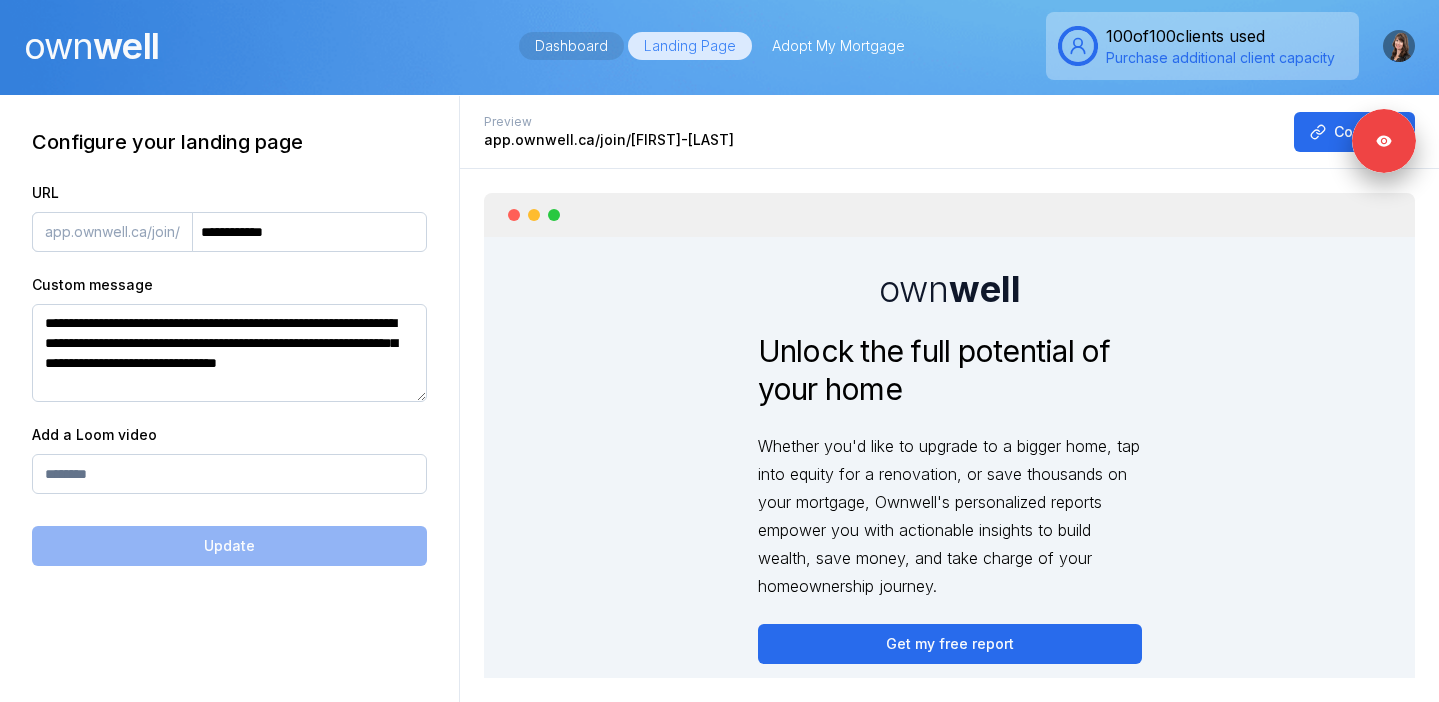 click on "Dashboard" at bounding box center [571, 46] 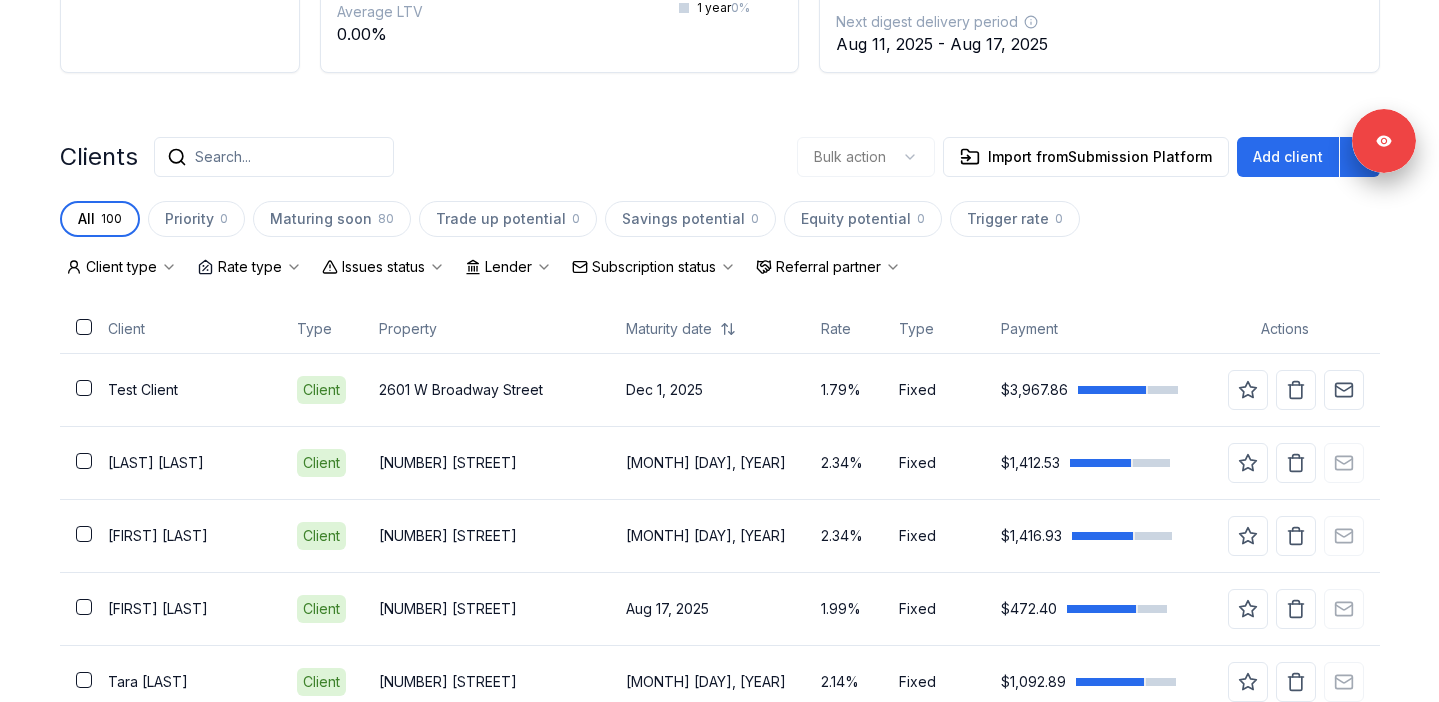 scroll, scrollTop: 478, scrollLeft: 0, axis: vertical 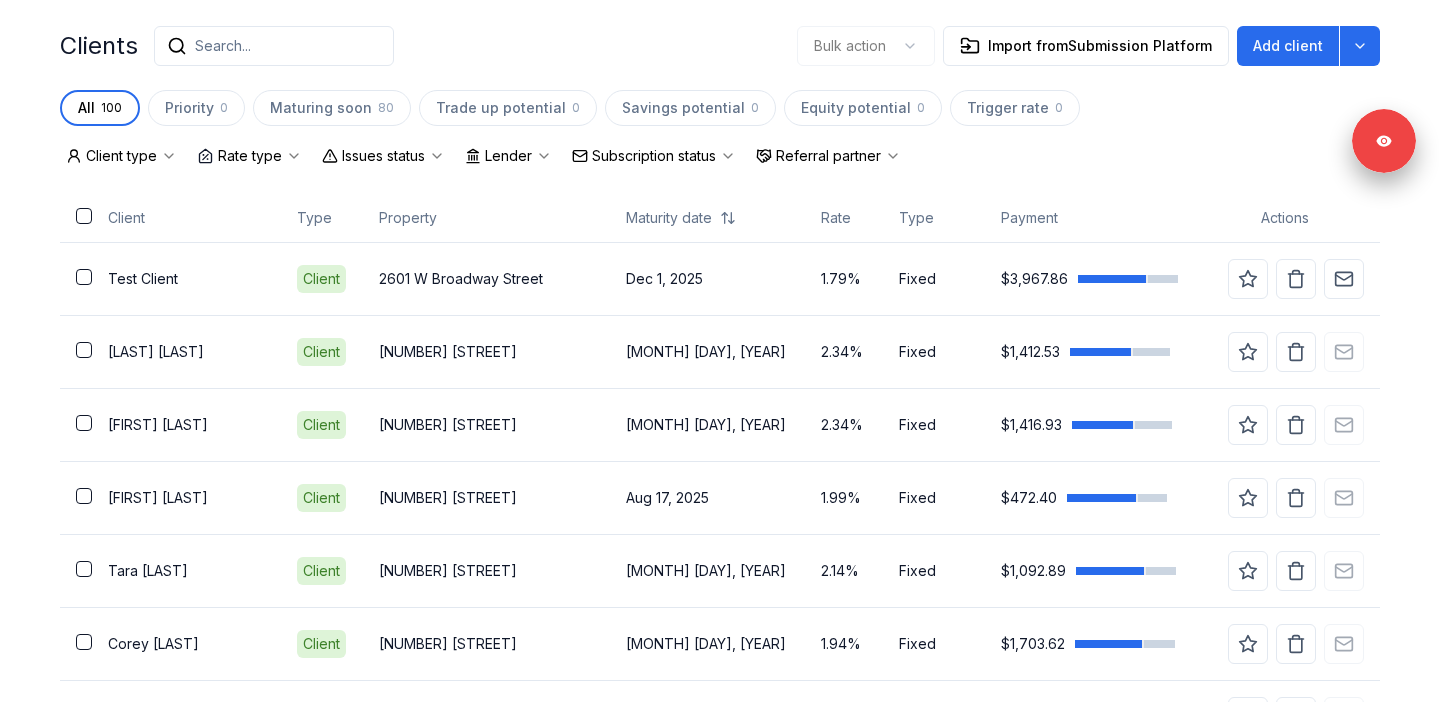 click on "Issues status" at bounding box center [383, 156] 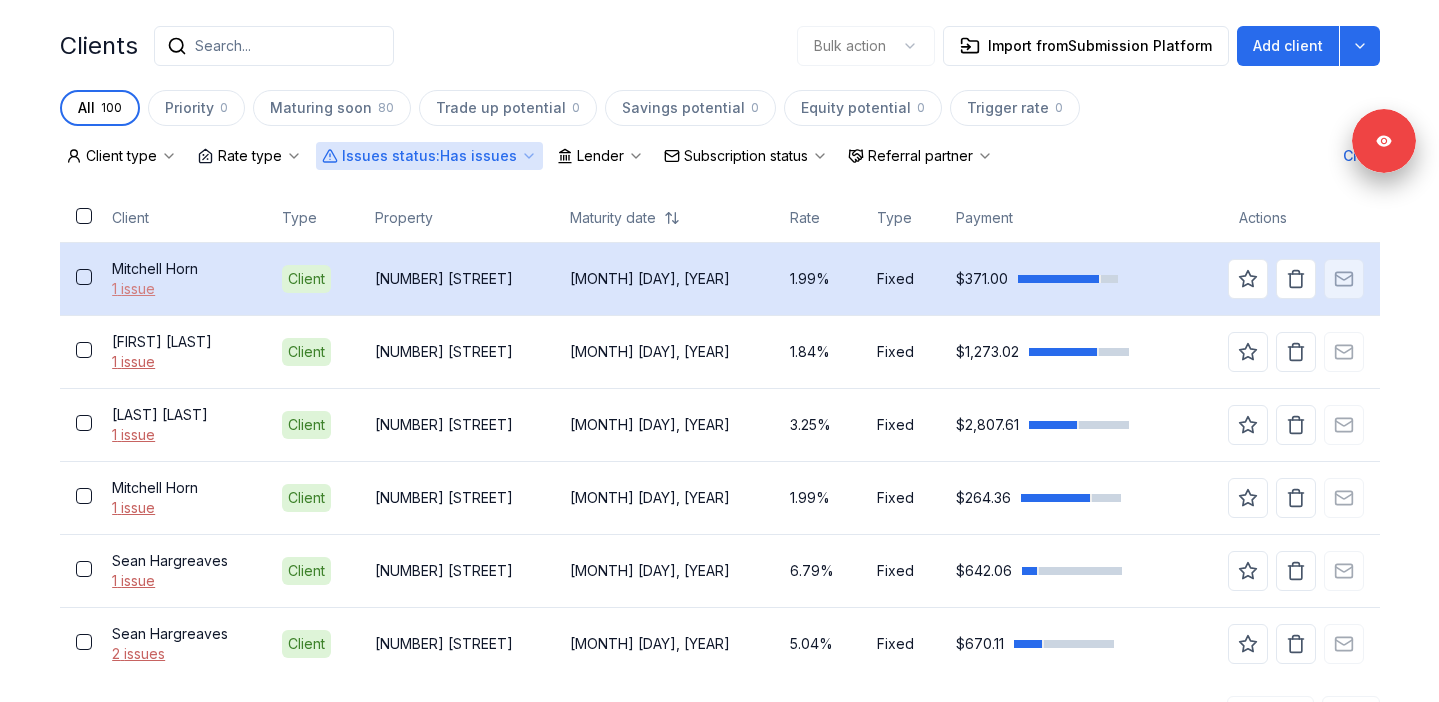 click on "1   issue" at bounding box center [181, 289] 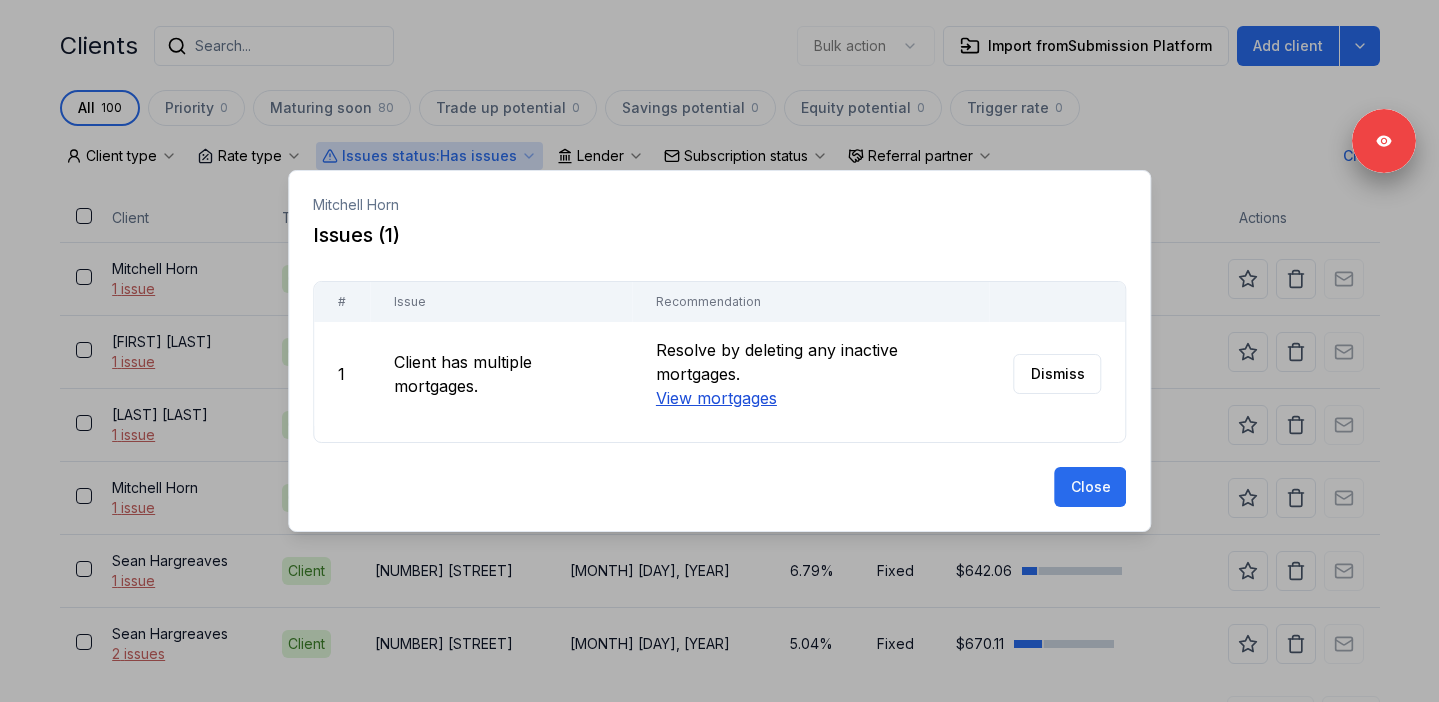 click on "View mortgages" at bounding box center [715, 398] 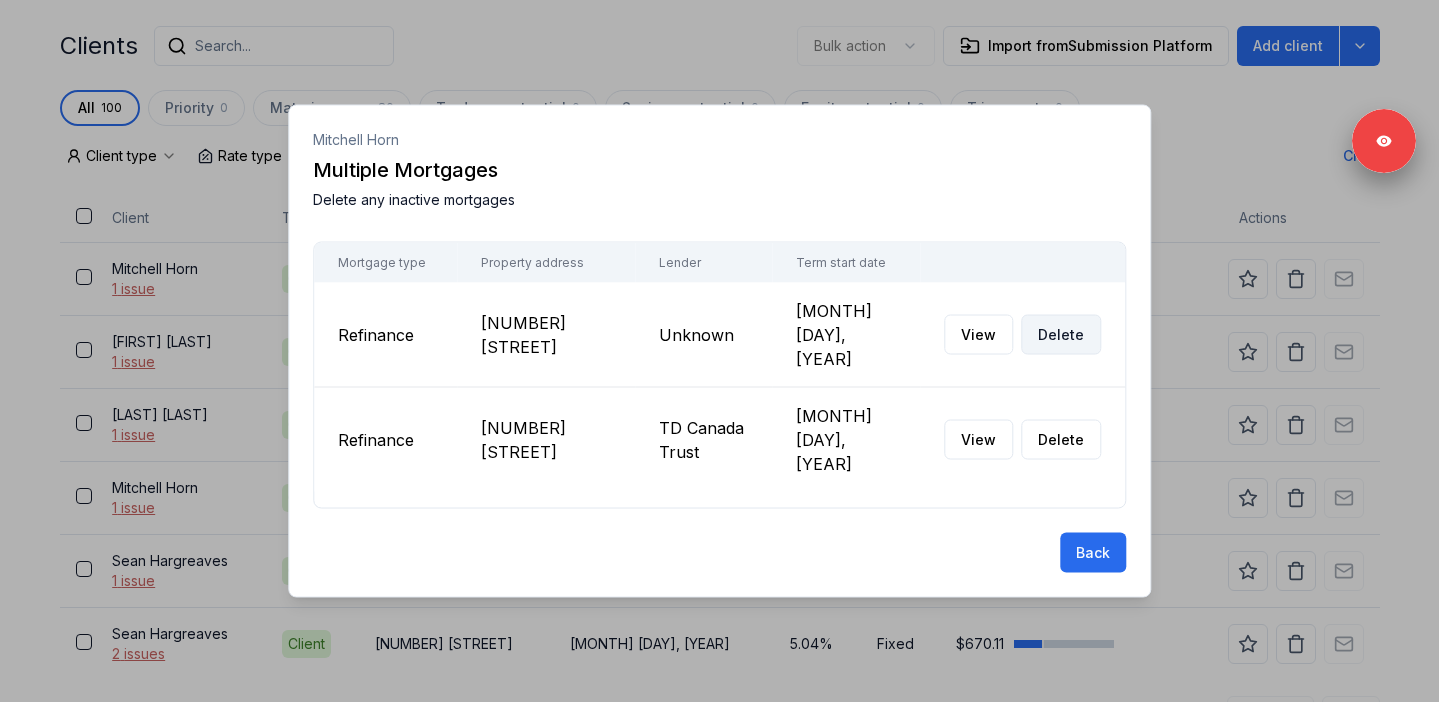 click on "Delete" at bounding box center [1061, 335] 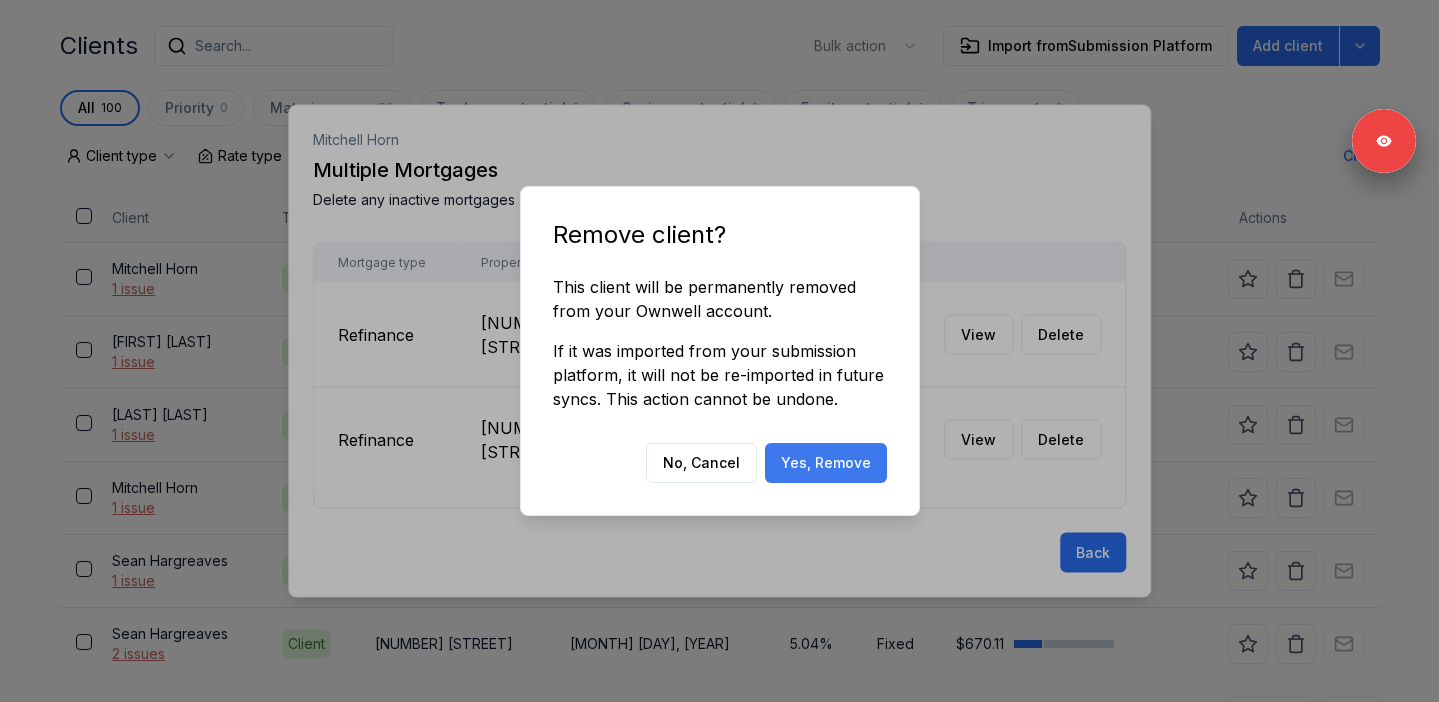 click on "Yes, Remove" at bounding box center [826, 463] 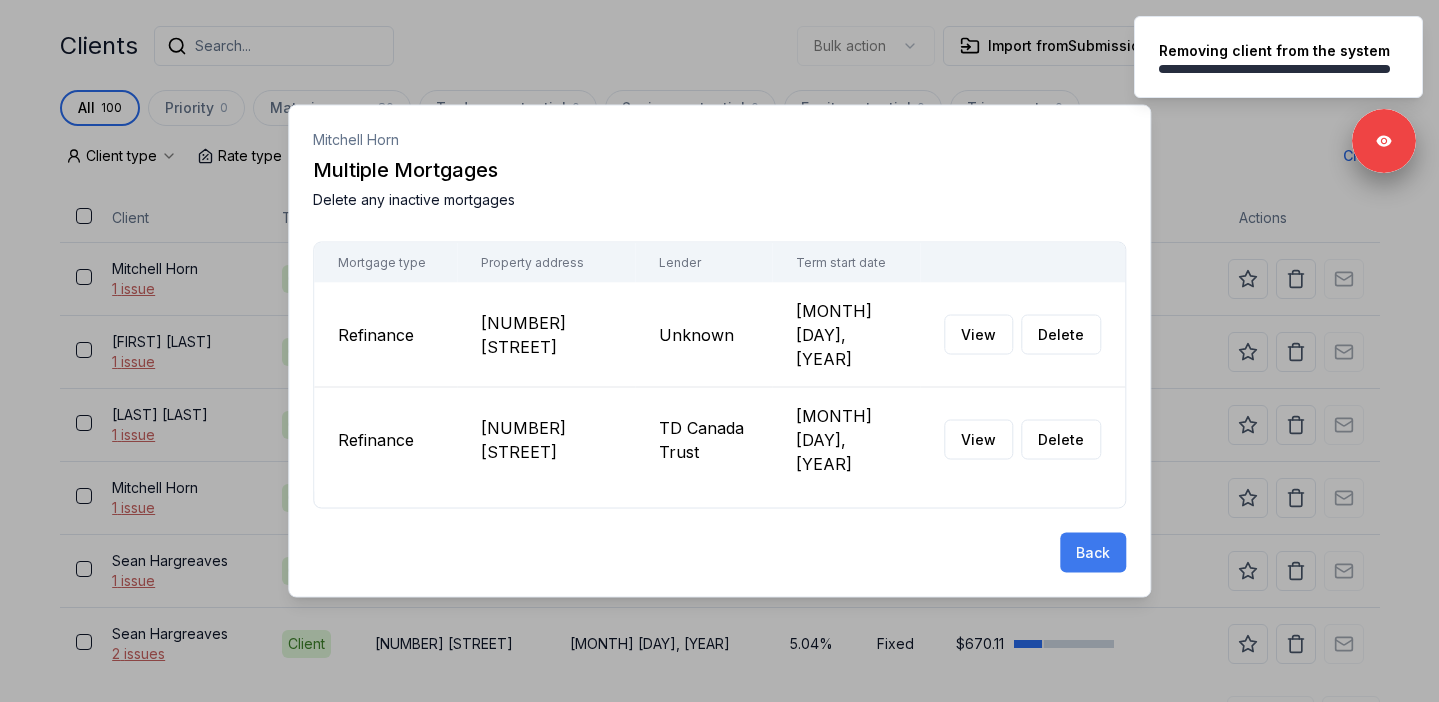 click on "Back" at bounding box center (1093, 553) 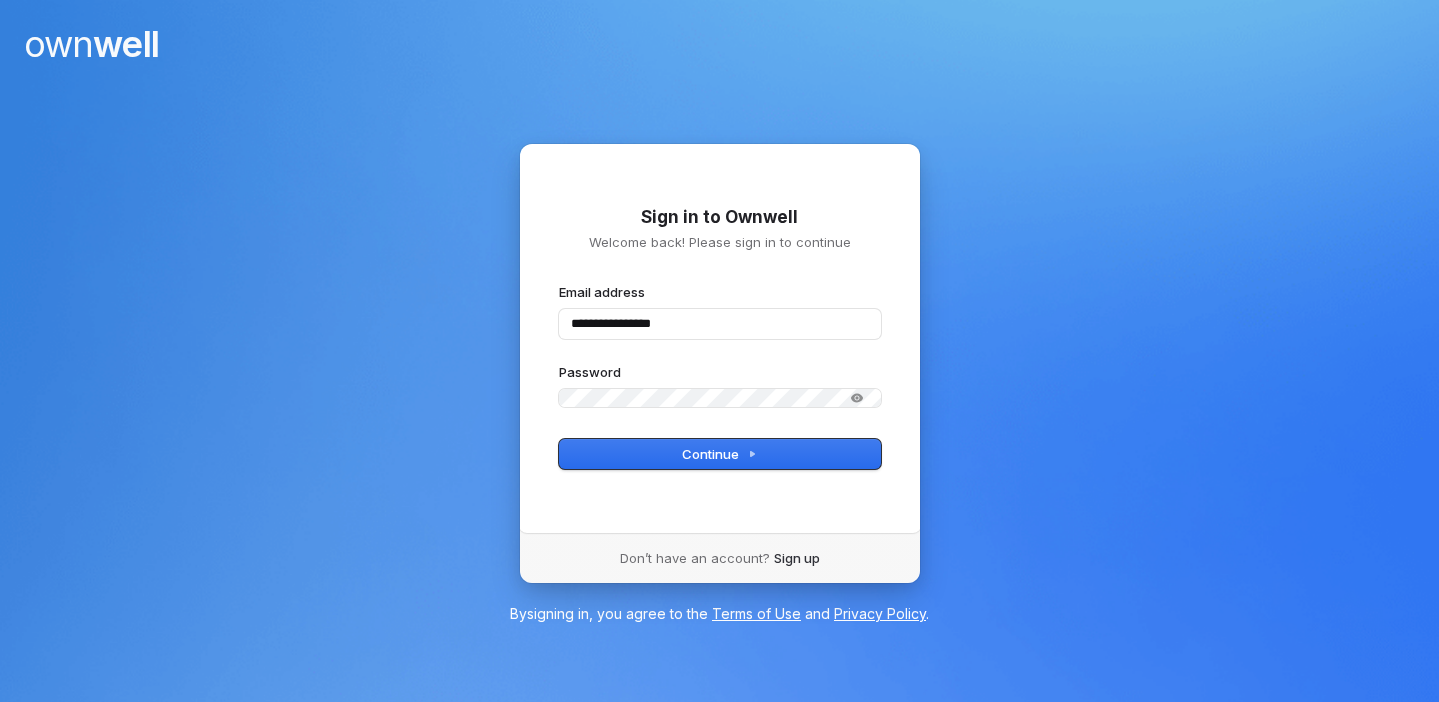 type on "**********" 